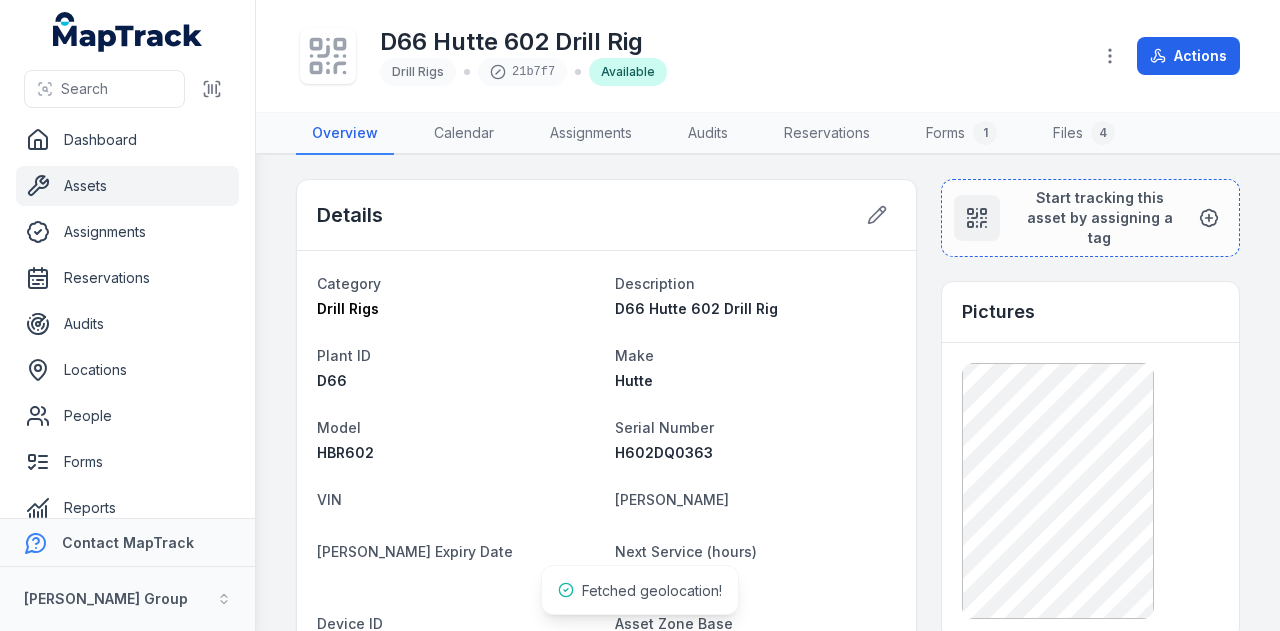 scroll, scrollTop: 0, scrollLeft: 0, axis: both 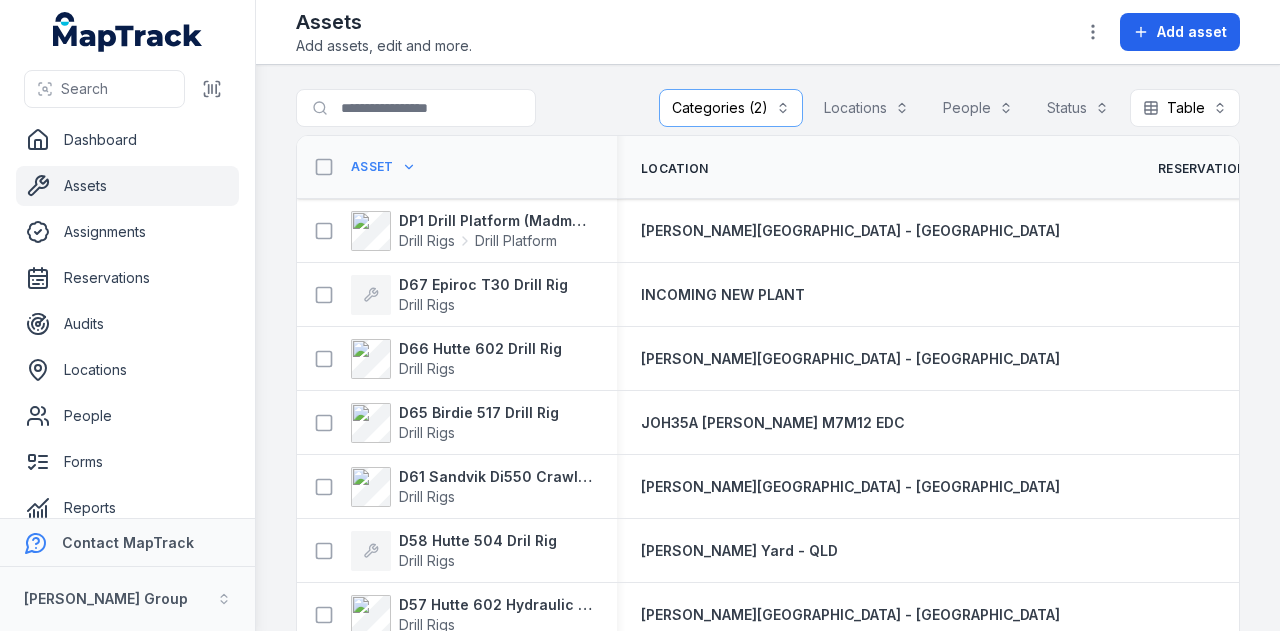 click on "Categories   (2)" at bounding box center (731, 108) 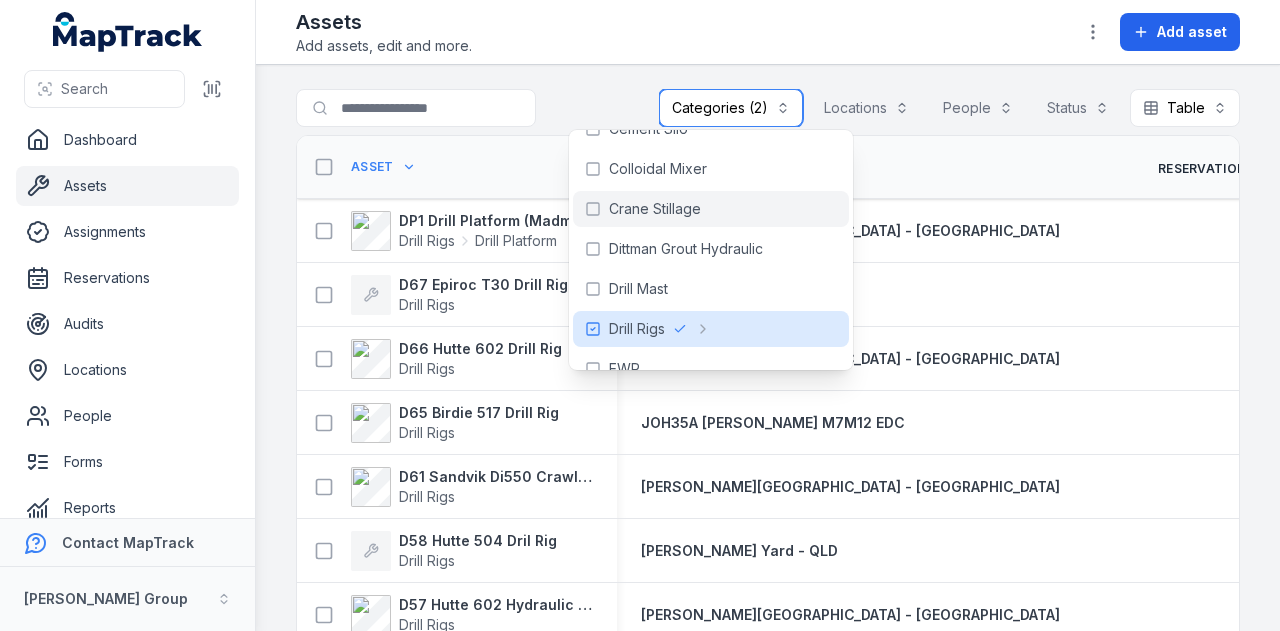 scroll, scrollTop: 300, scrollLeft: 0, axis: vertical 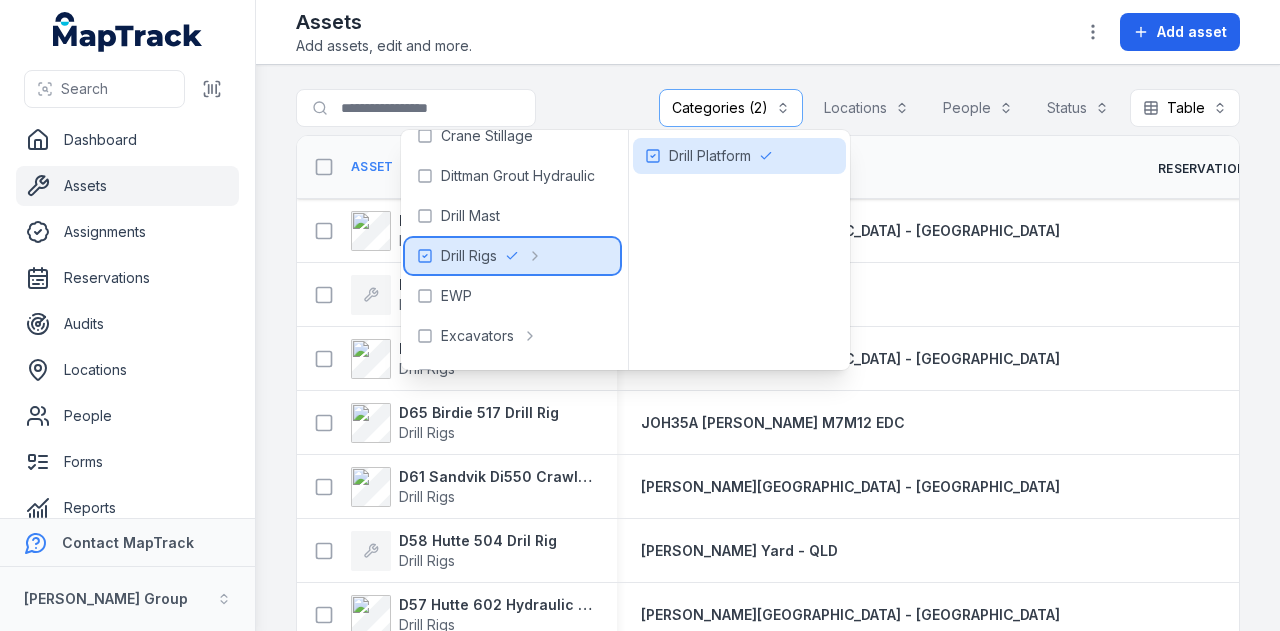 click at bounding box center (524, 256) 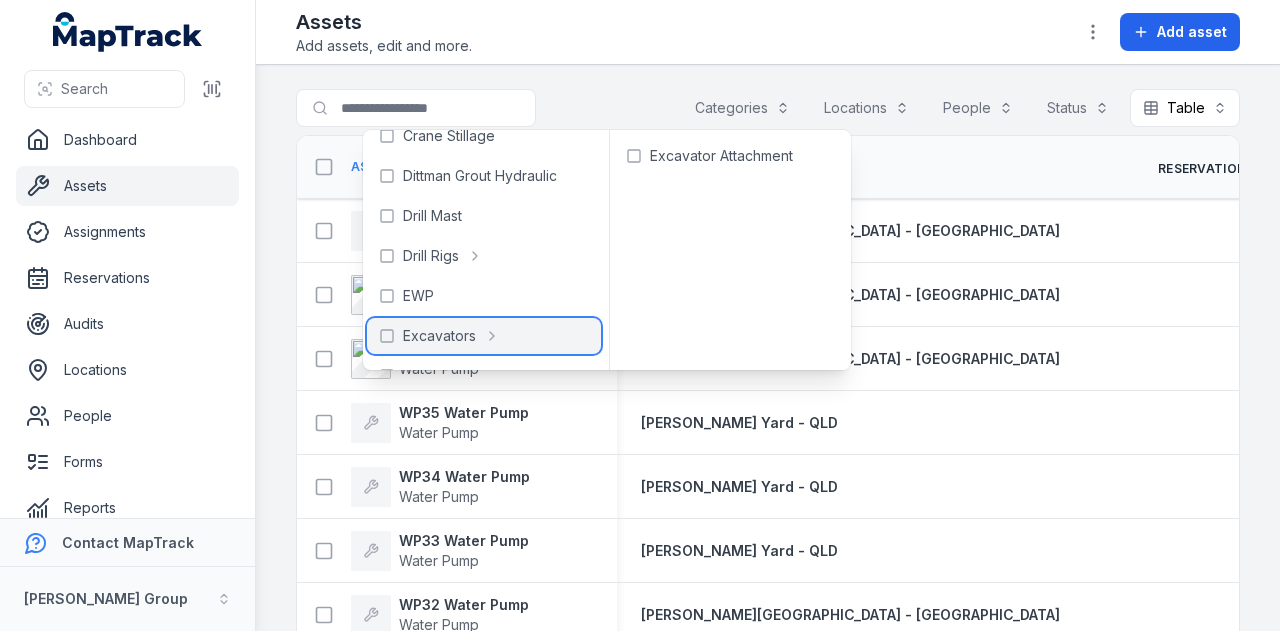 click on "Excavators" at bounding box center [484, 336] 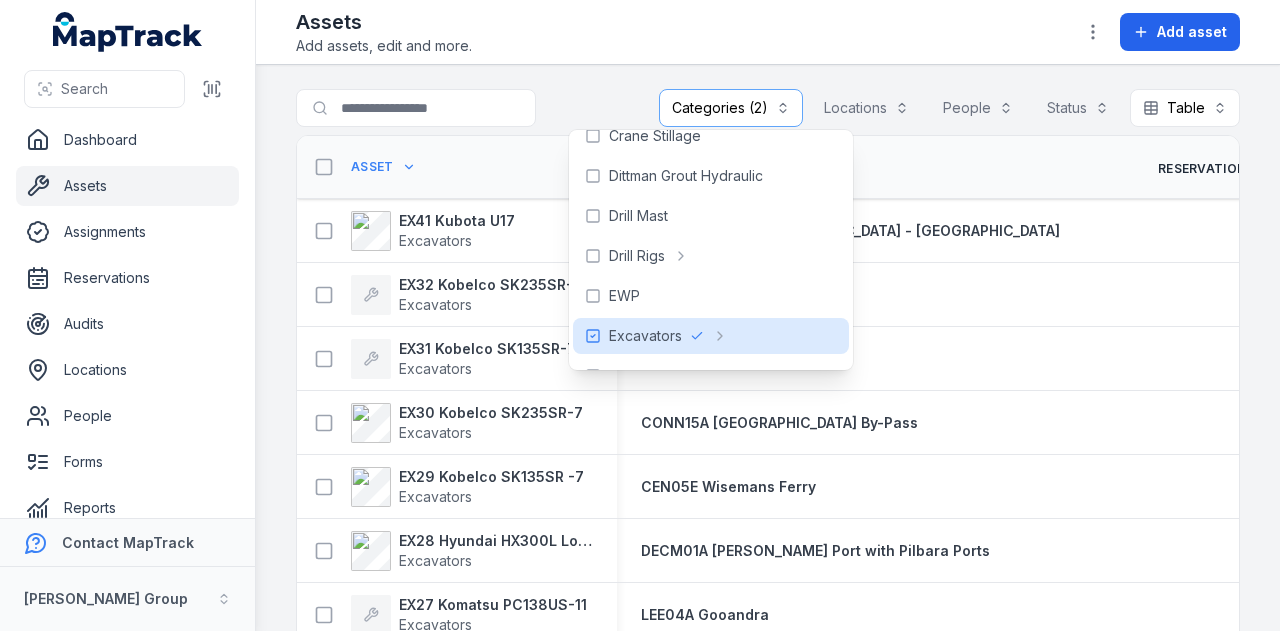 click on "**********" at bounding box center (768, 348) 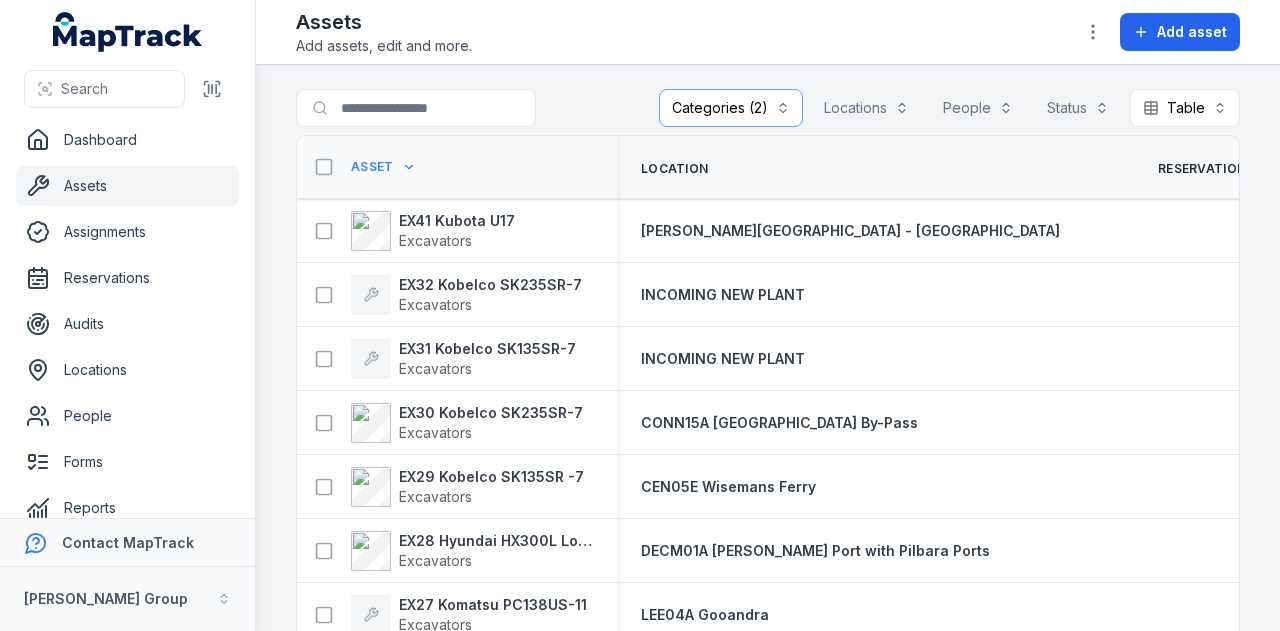 click on "Asset" at bounding box center [372, 167] 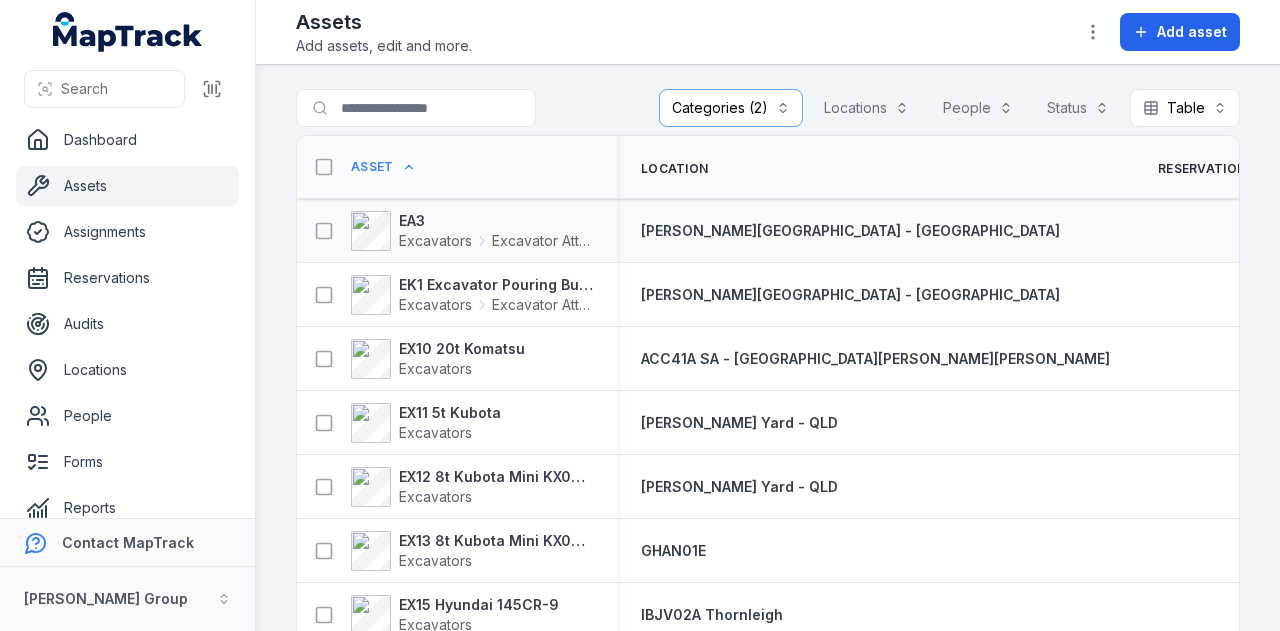 scroll, scrollTop: 0, scrollLeft: 0, axis: both 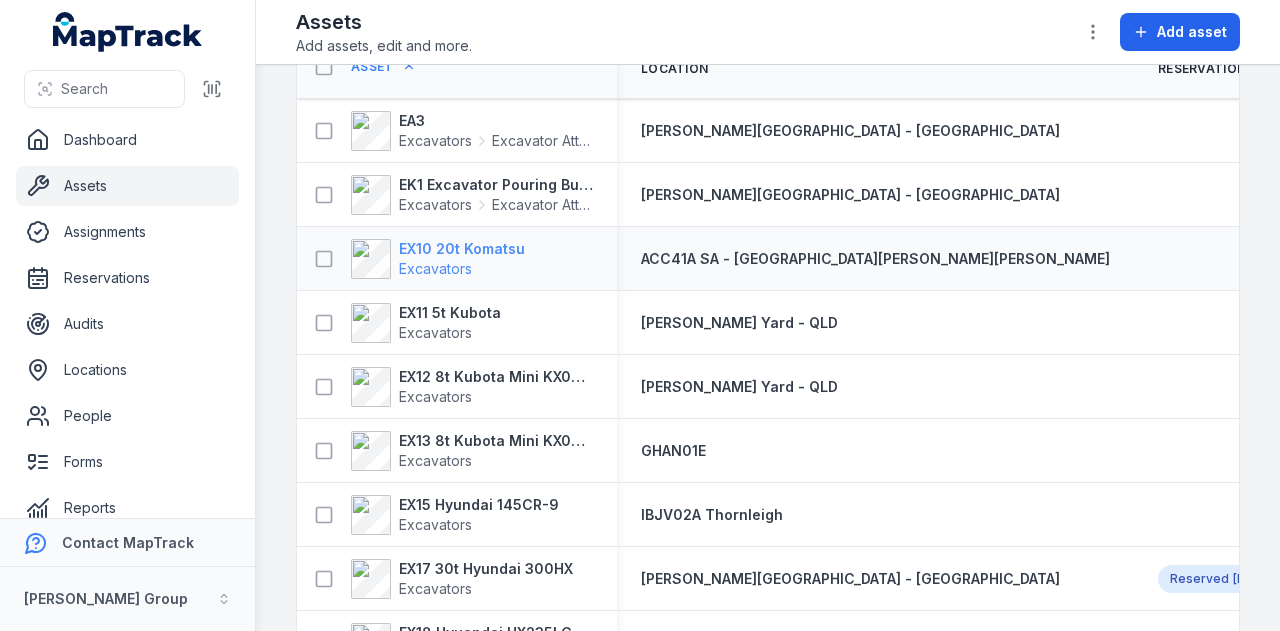 click on "EX10 20t Komatsu" at bounding box center (462, 249) 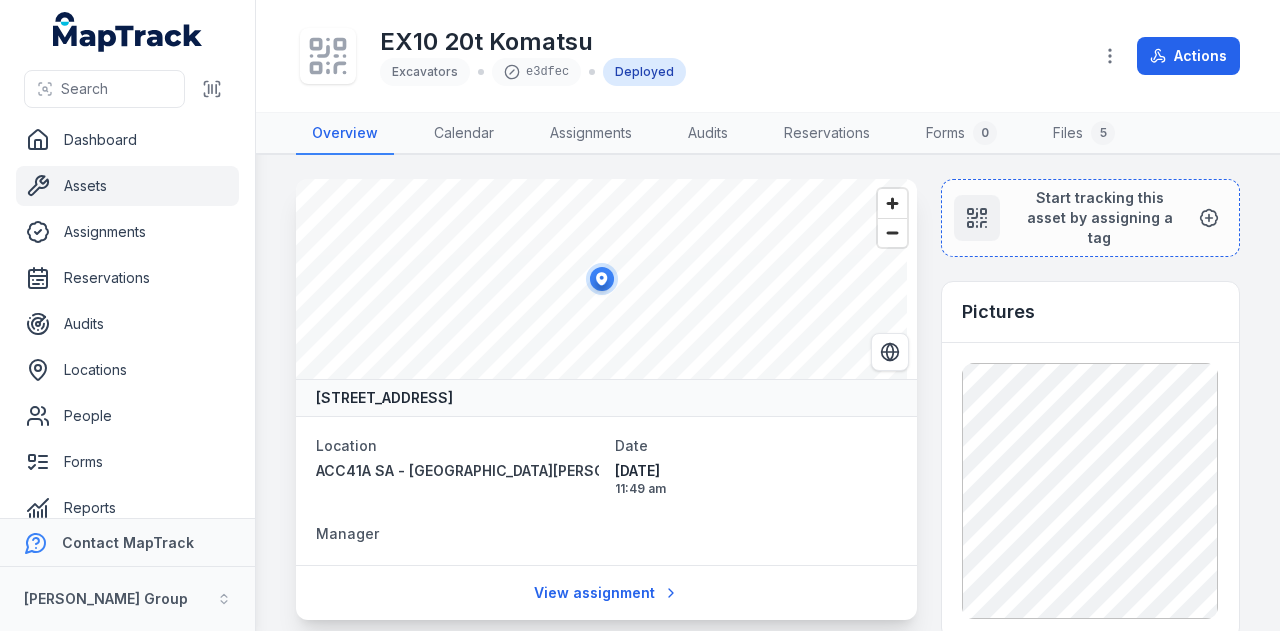 scroll, scrollTop: 300, scrollLeft: 0, axis: vertical 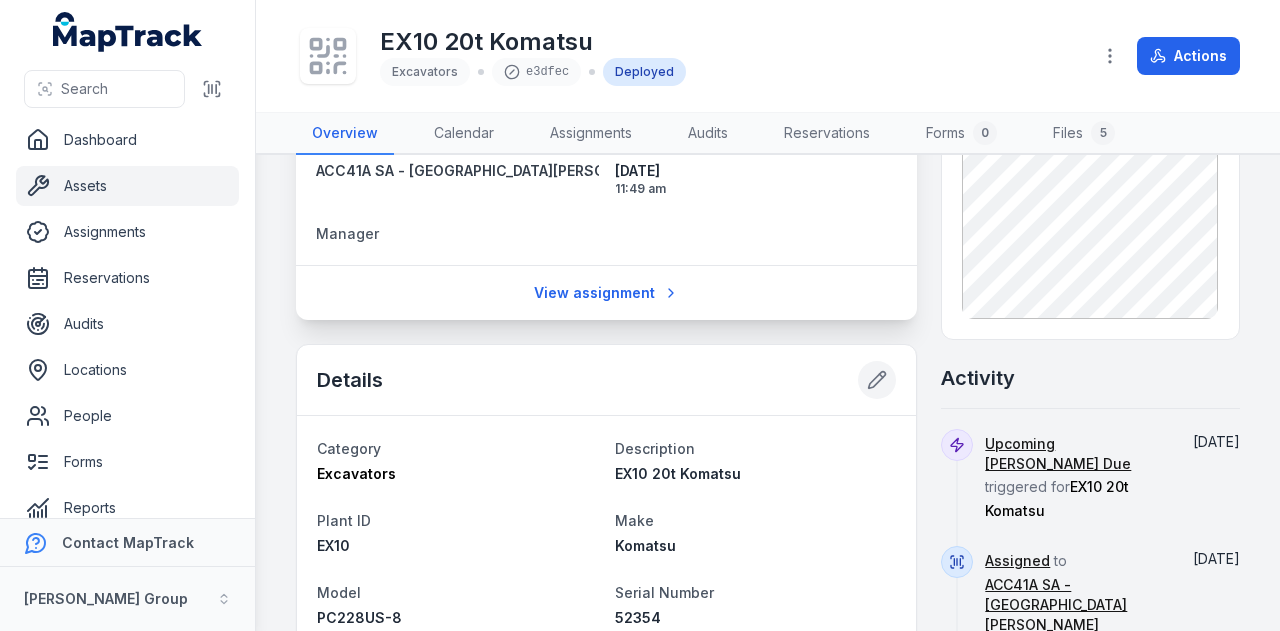 click 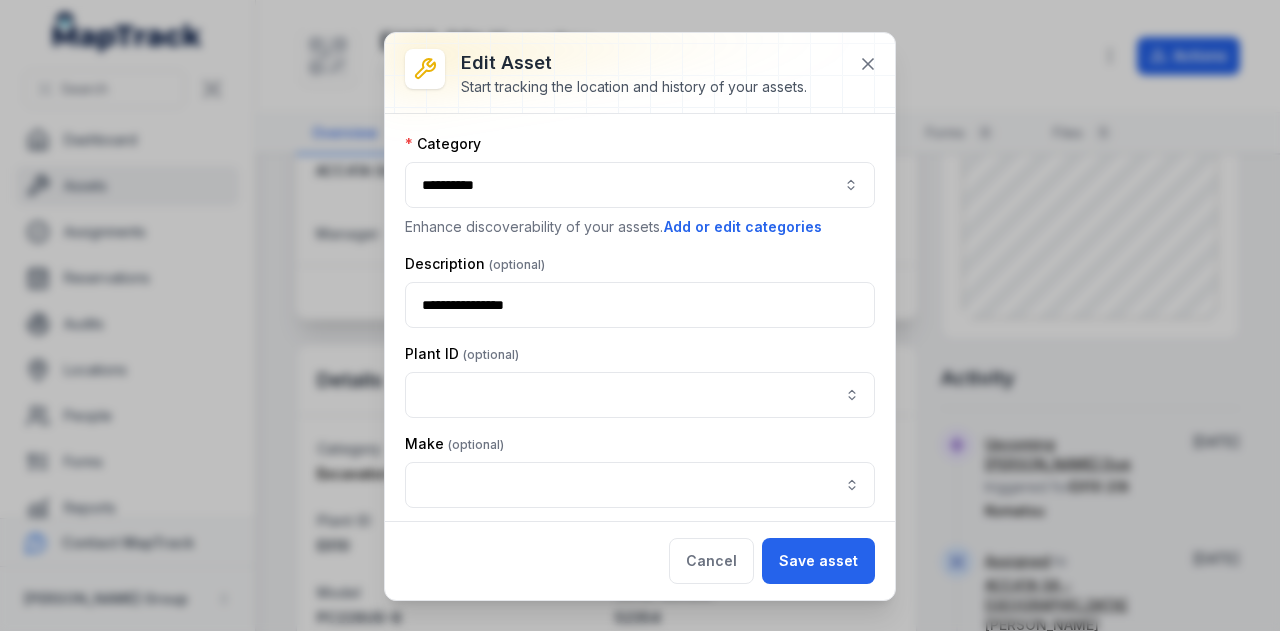 type on "****" 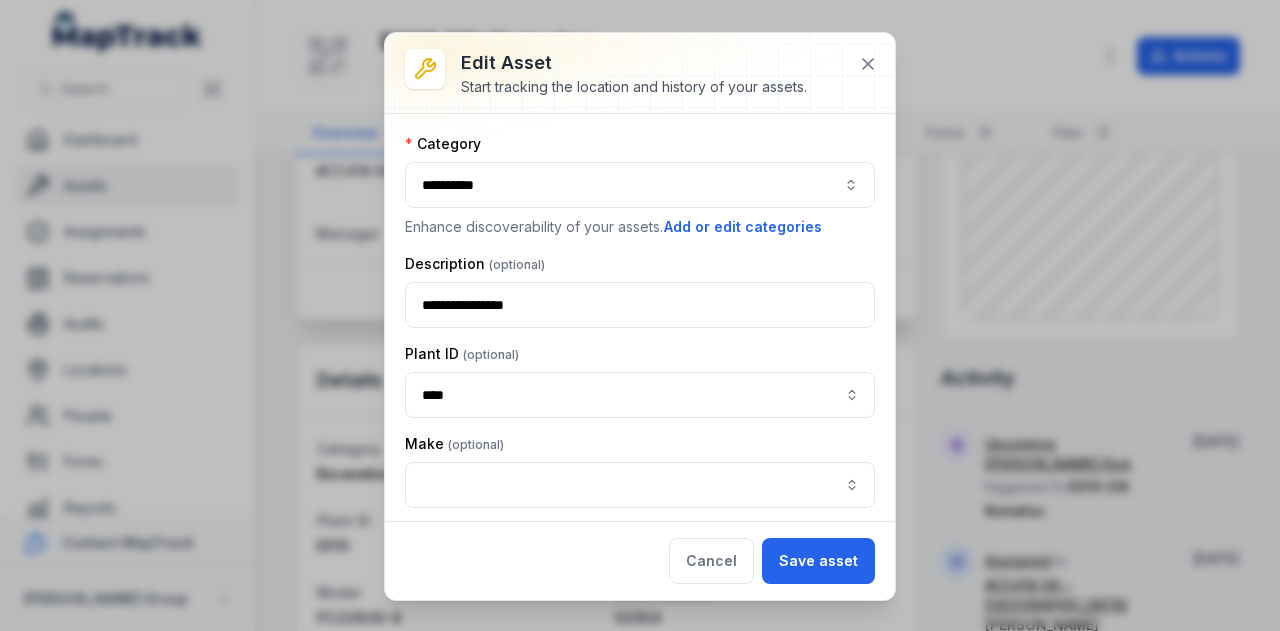 type on "*******" 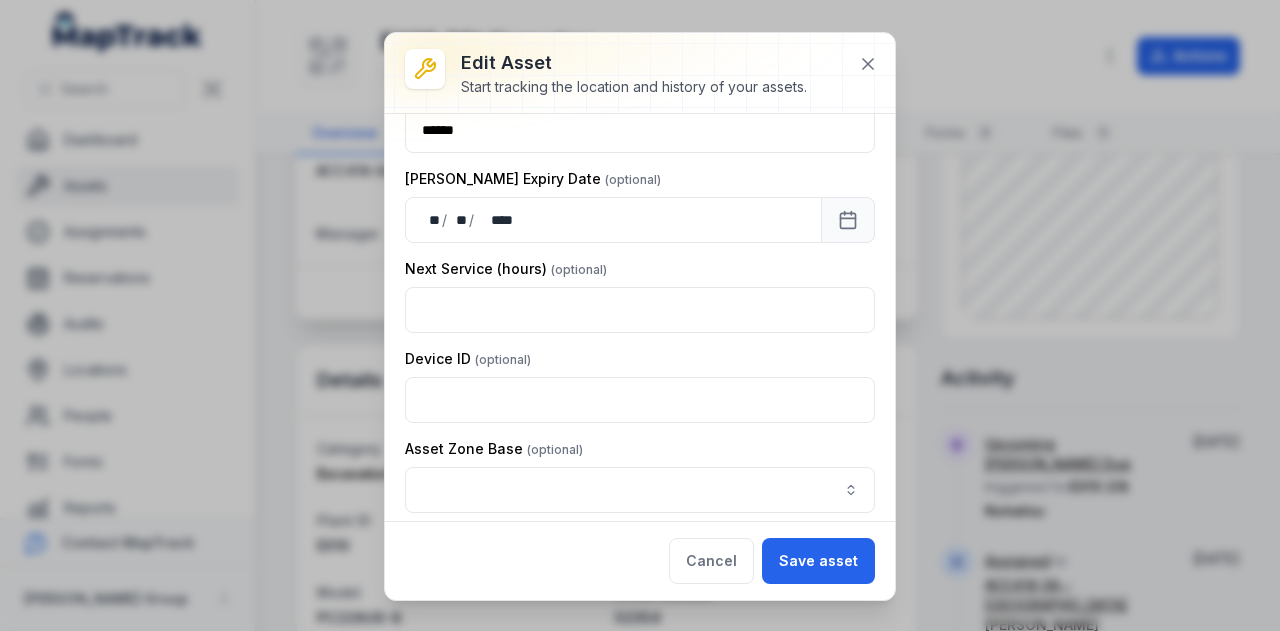 scroll, scrollTop: 716, scrollLeft: 0, axis: vertical 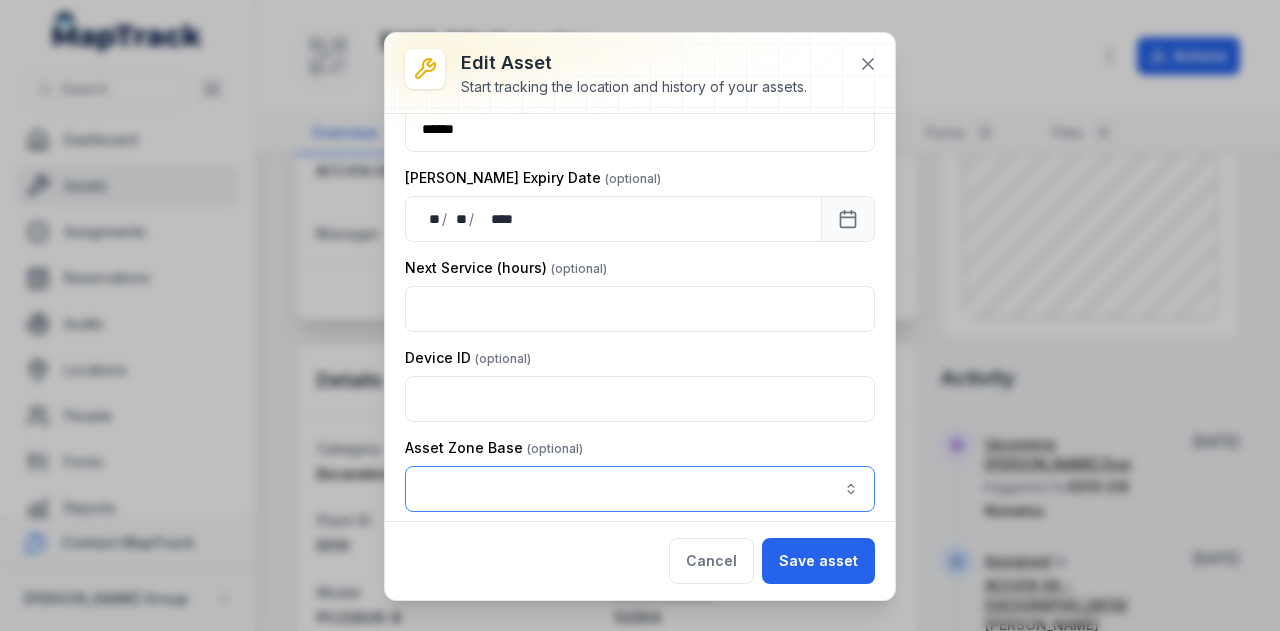 click at bounding box center (640, 489) 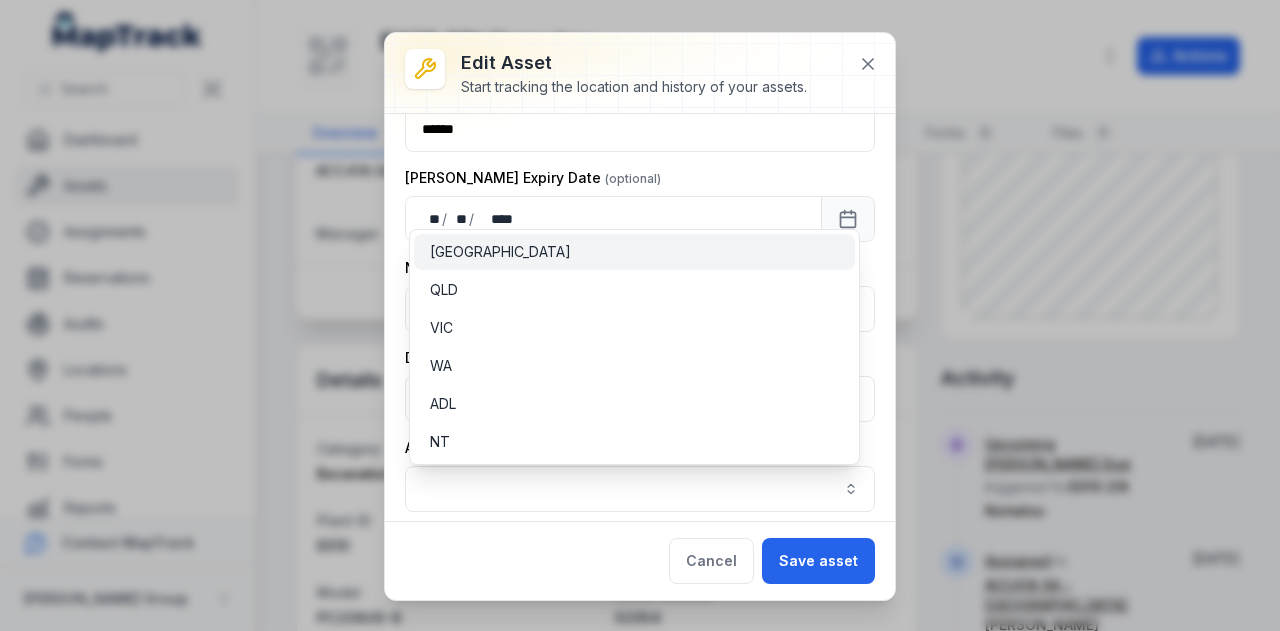 click on "[GEOGRAPHIC_DATA]" at bounding box center (634, 252) 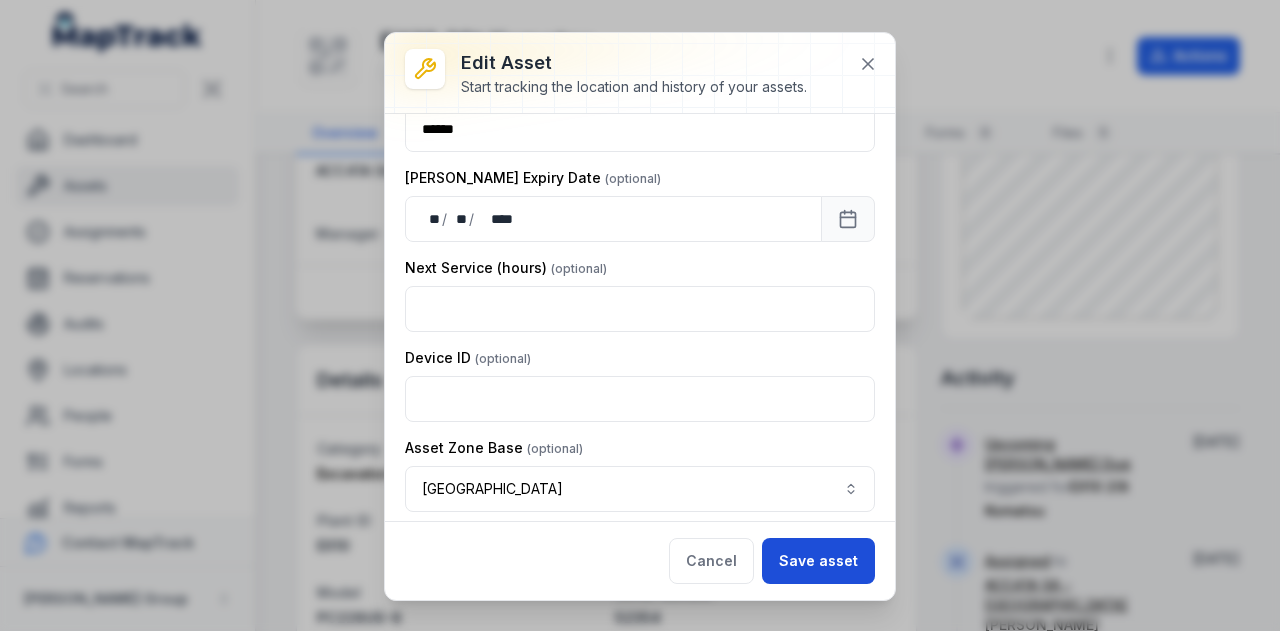 click on "Save asset" at bounding box center [818, 561] 